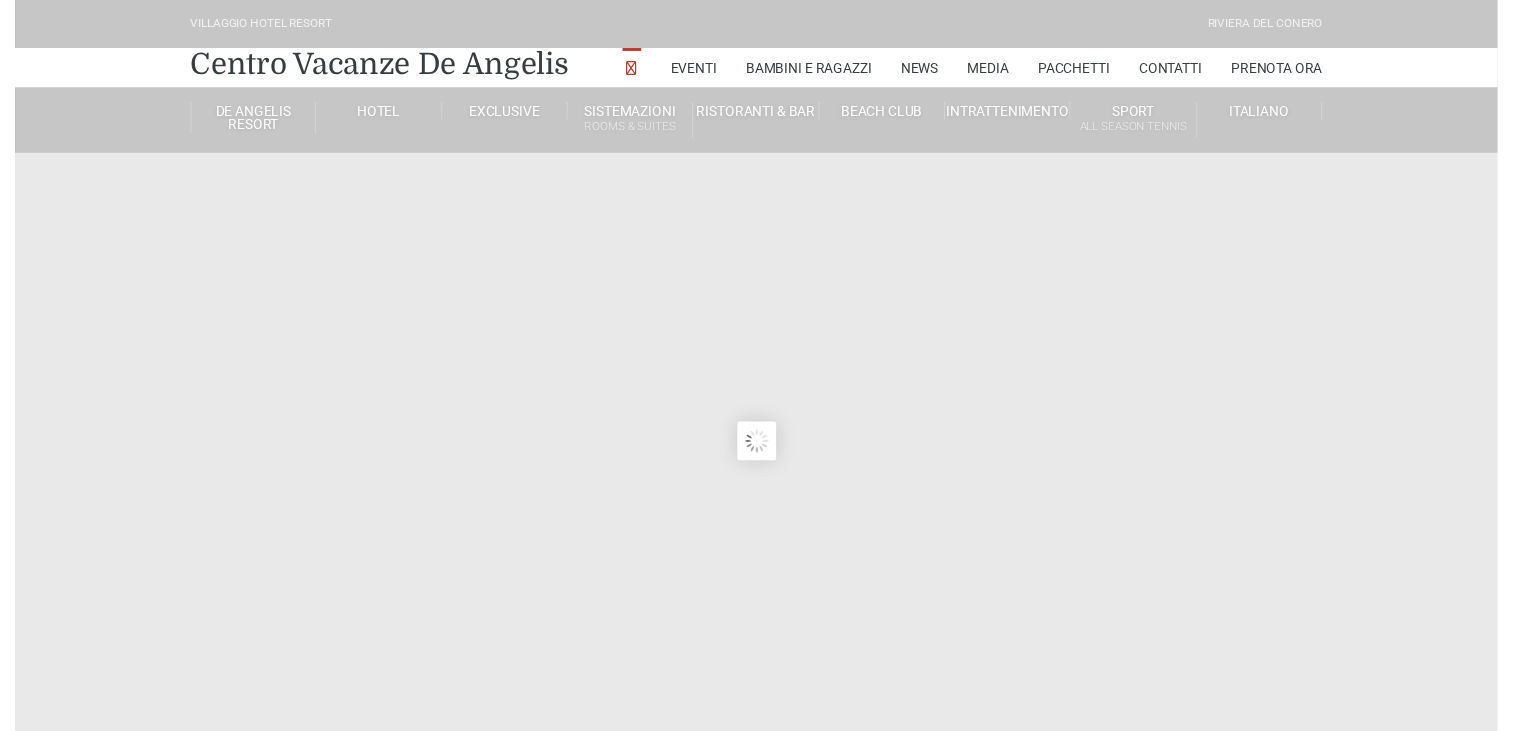 scroll, scrollTop: 0, scrollLeft: 0, axis: both 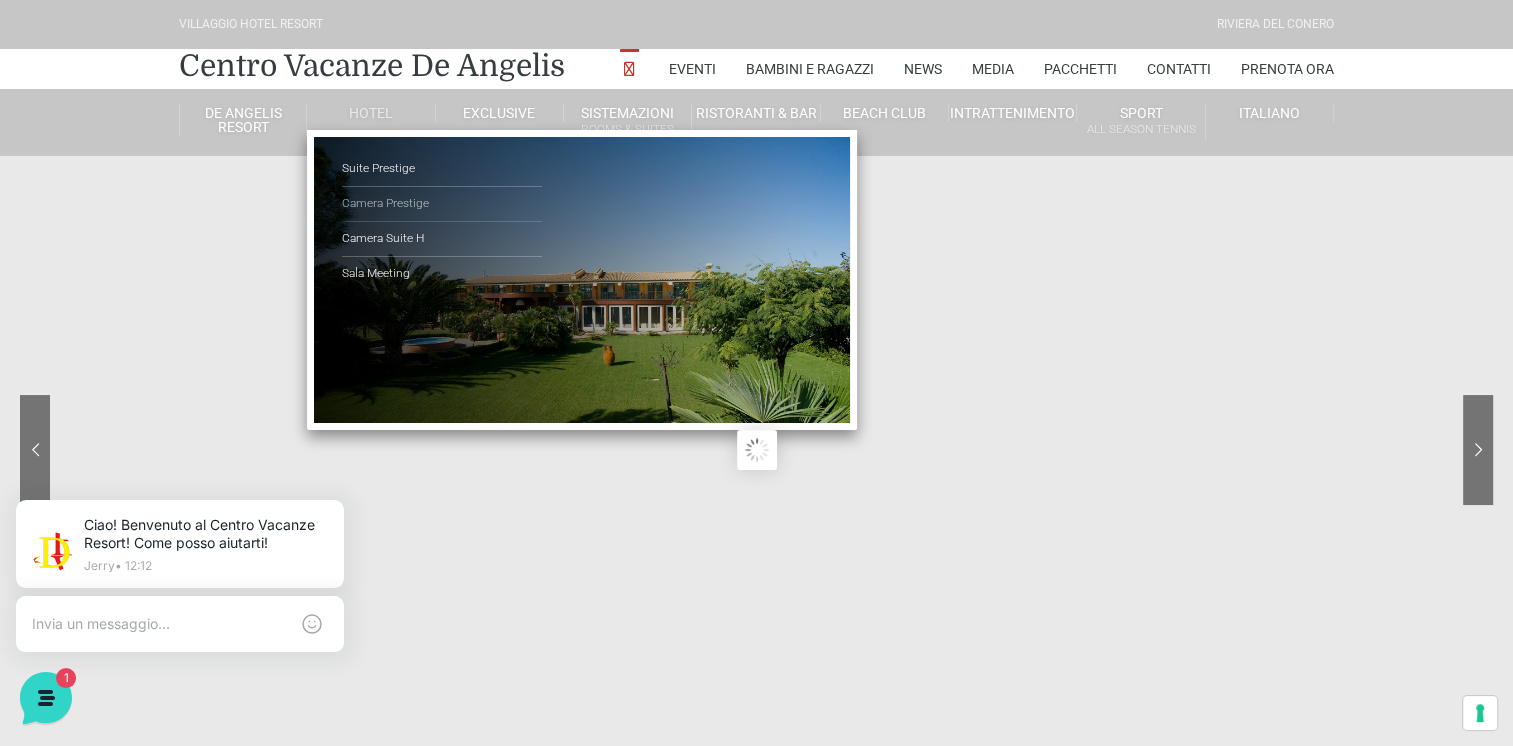 click on "Camera Prestige" at bounding box center [442, 204] 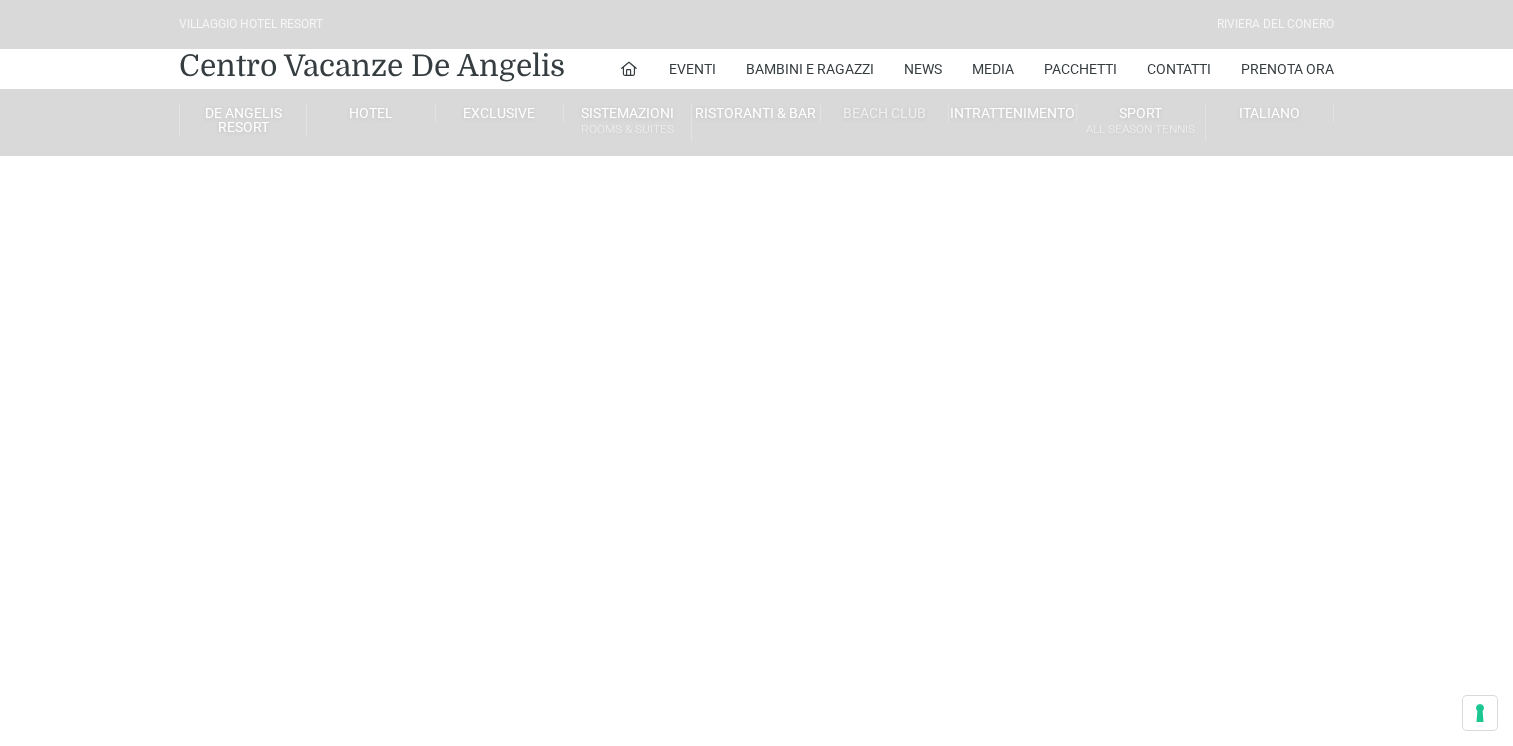 scroll, scrollTop: 0, scrollLeft: 0, axis: both 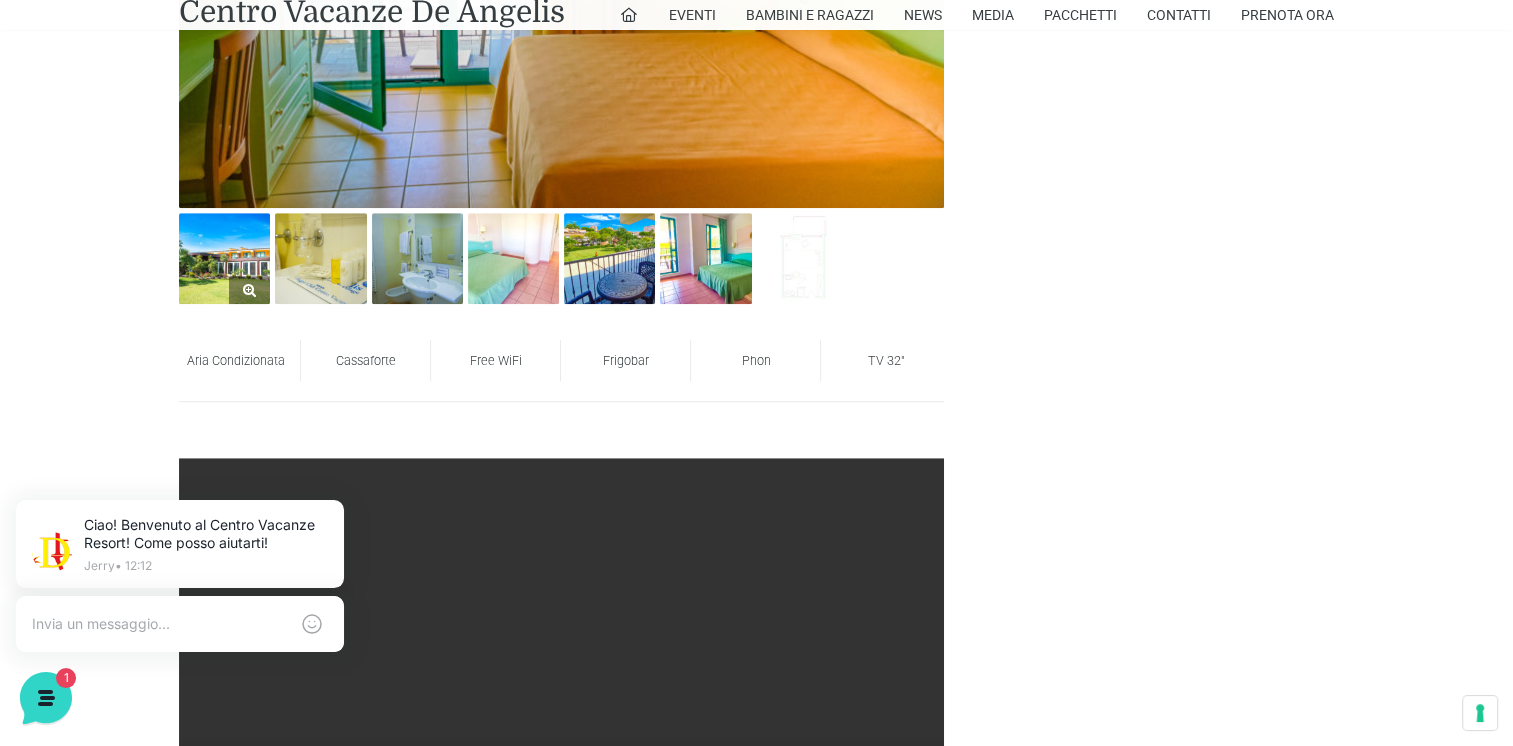 click at bounding box center [224, 258] 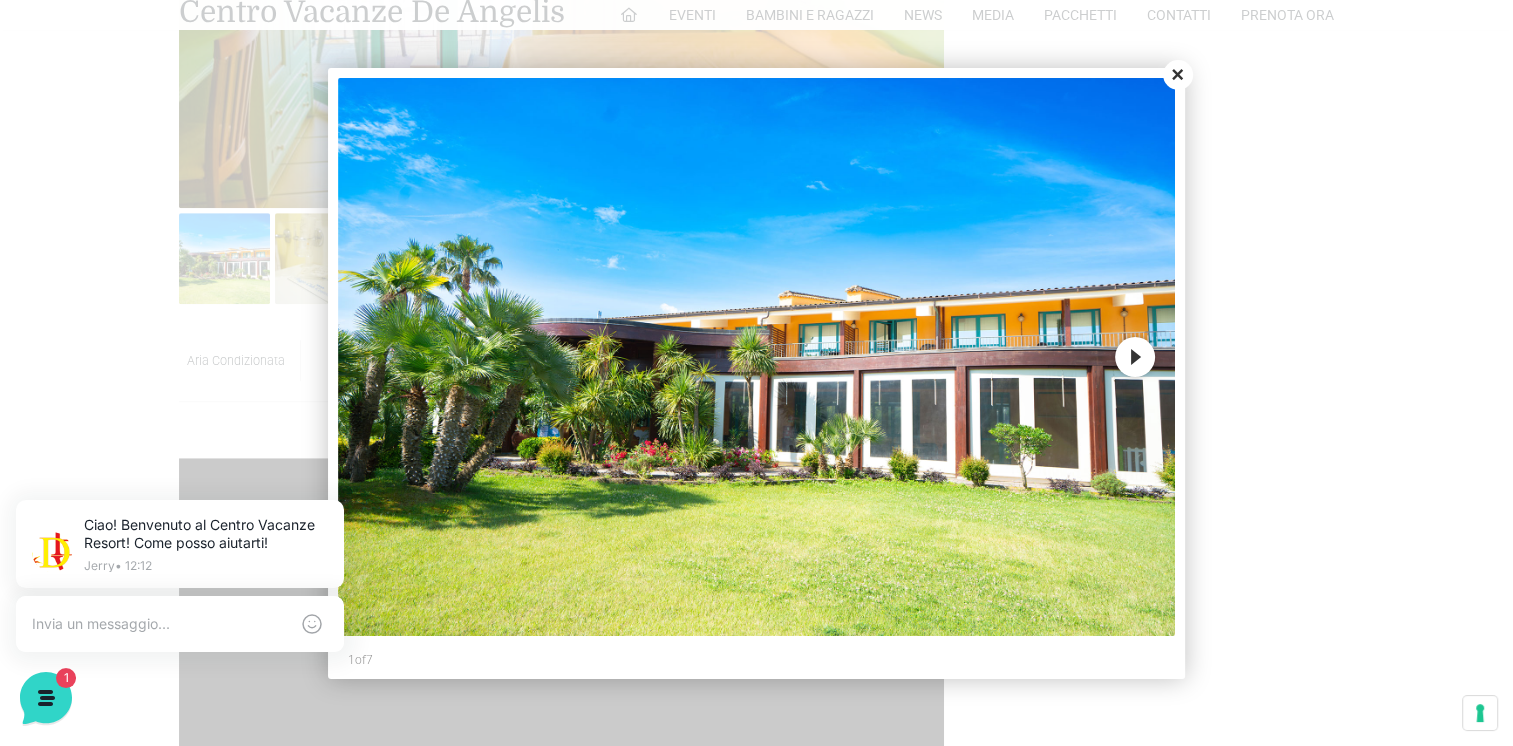 click on "Next" at bounding box center [1135, 357] 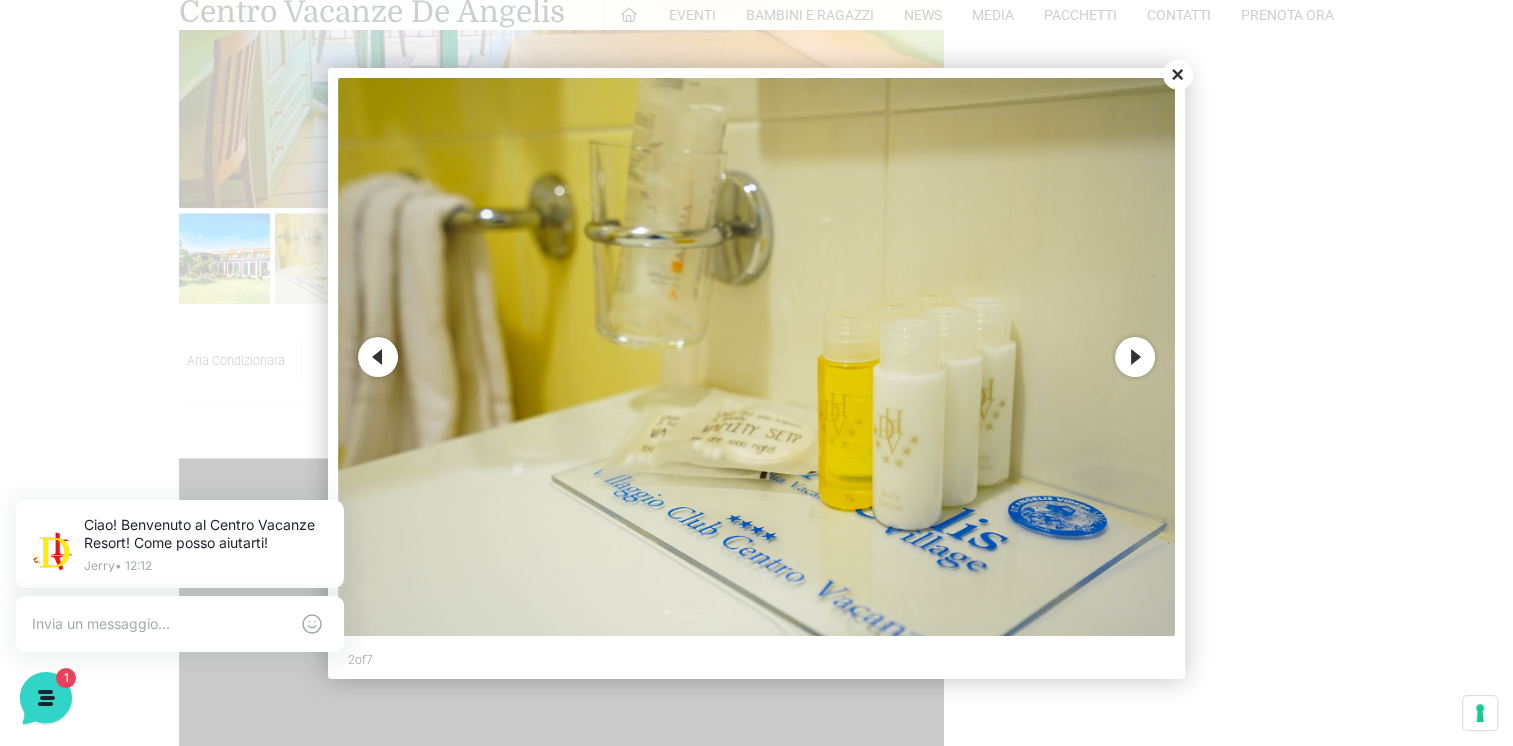 click on "Next" at bounding box center [1135, 357] 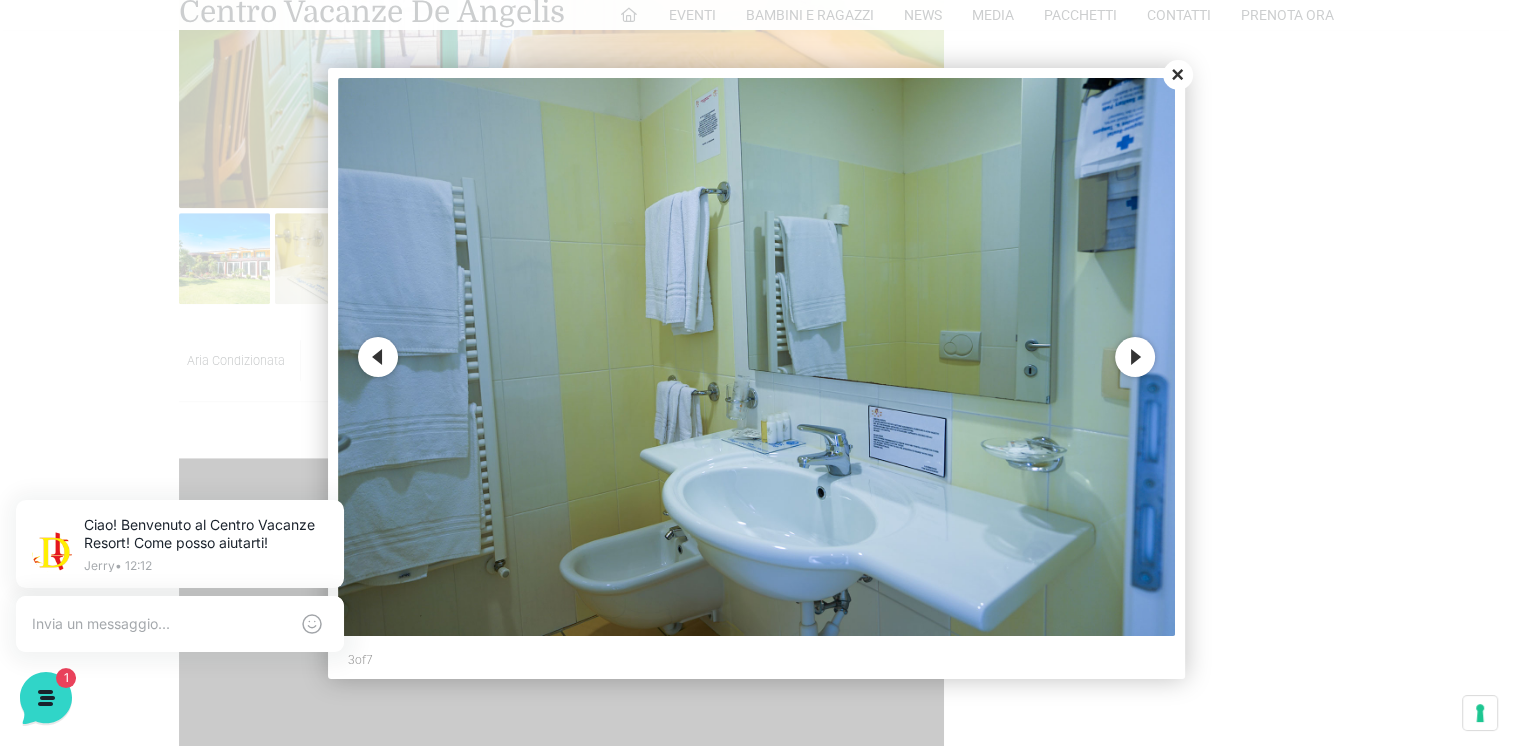 click on "Next" at bounding box center [1135, 357] 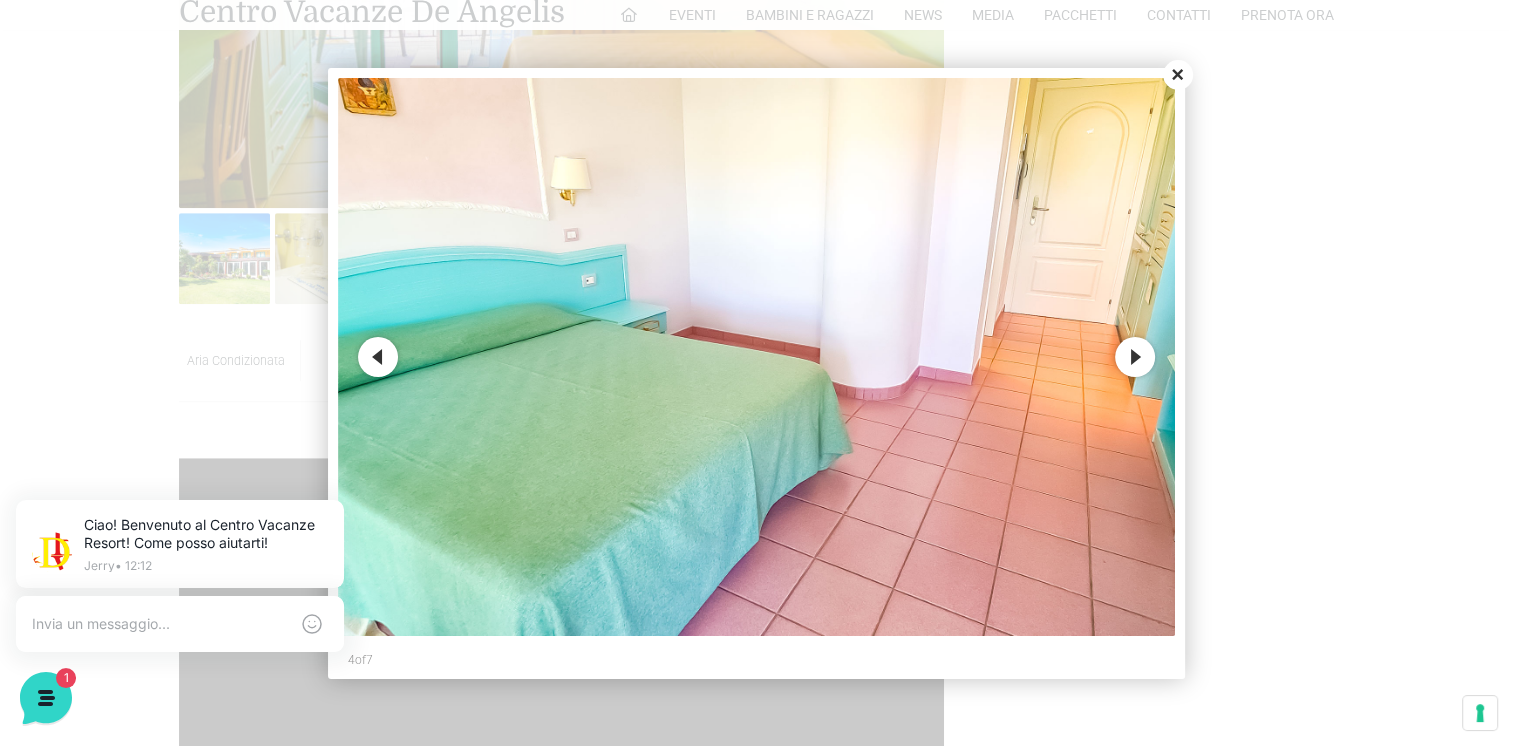 click on "Next" at bounding box center [1135, 357] 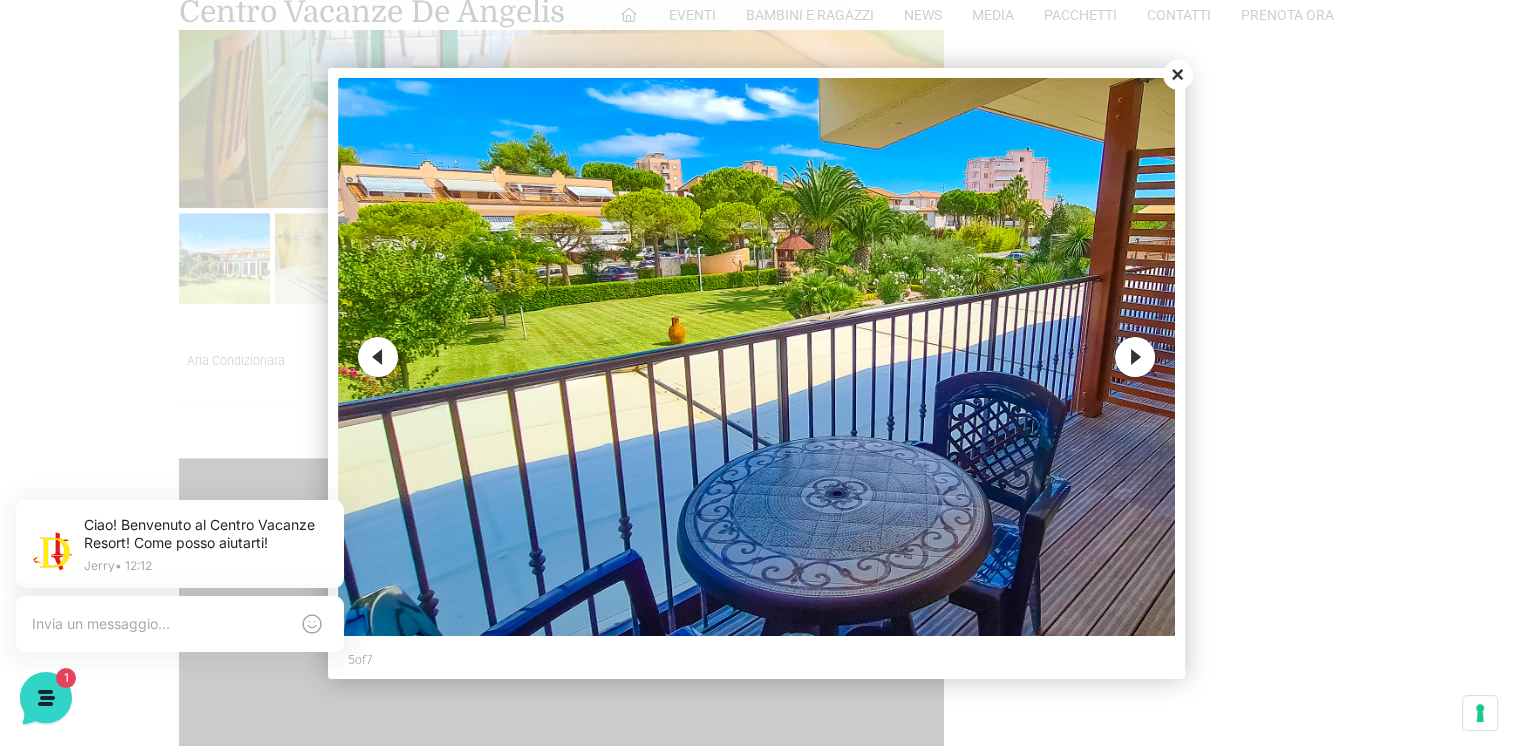 click on "Next" at bounding box center (1135, 357) 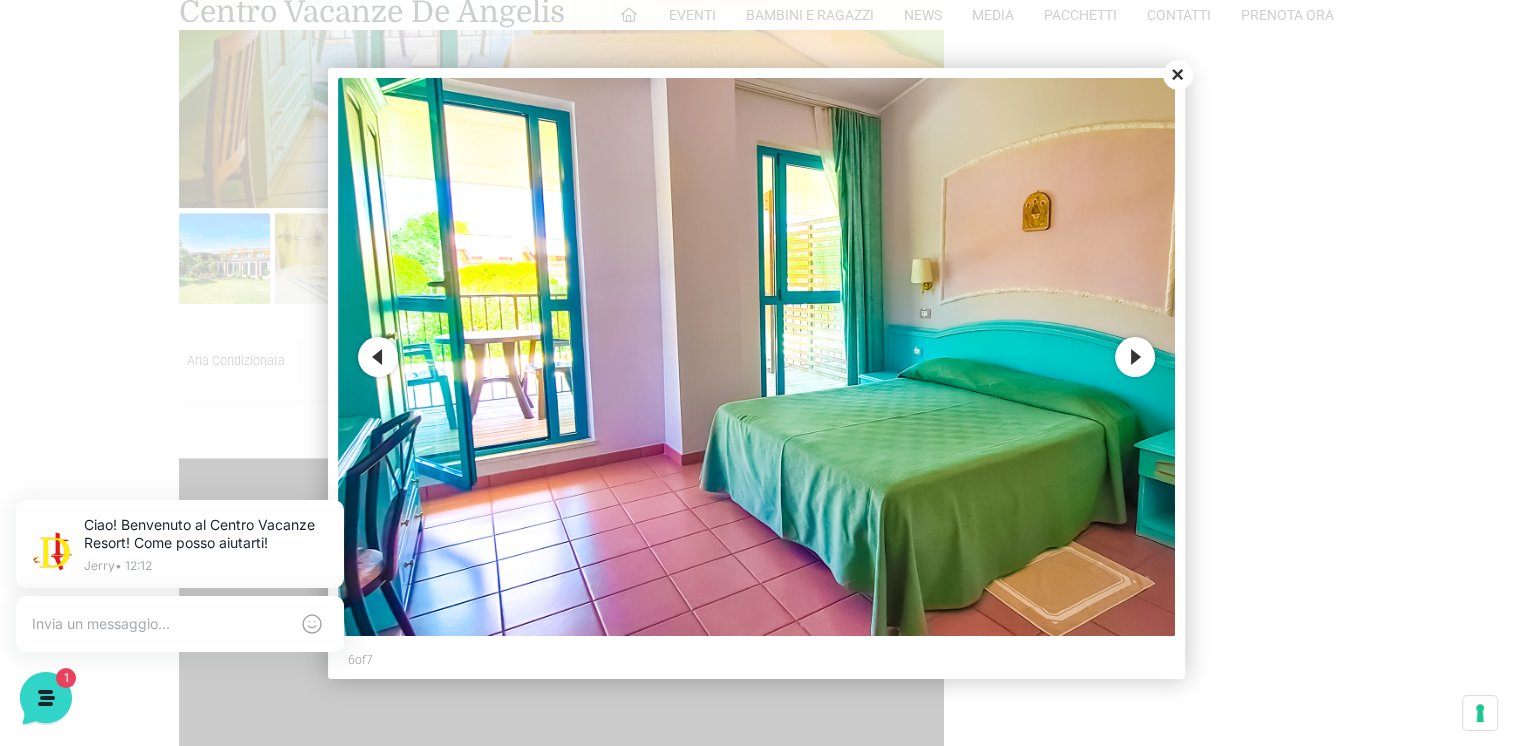 click on "Next" at bounding box center (1135, 357) 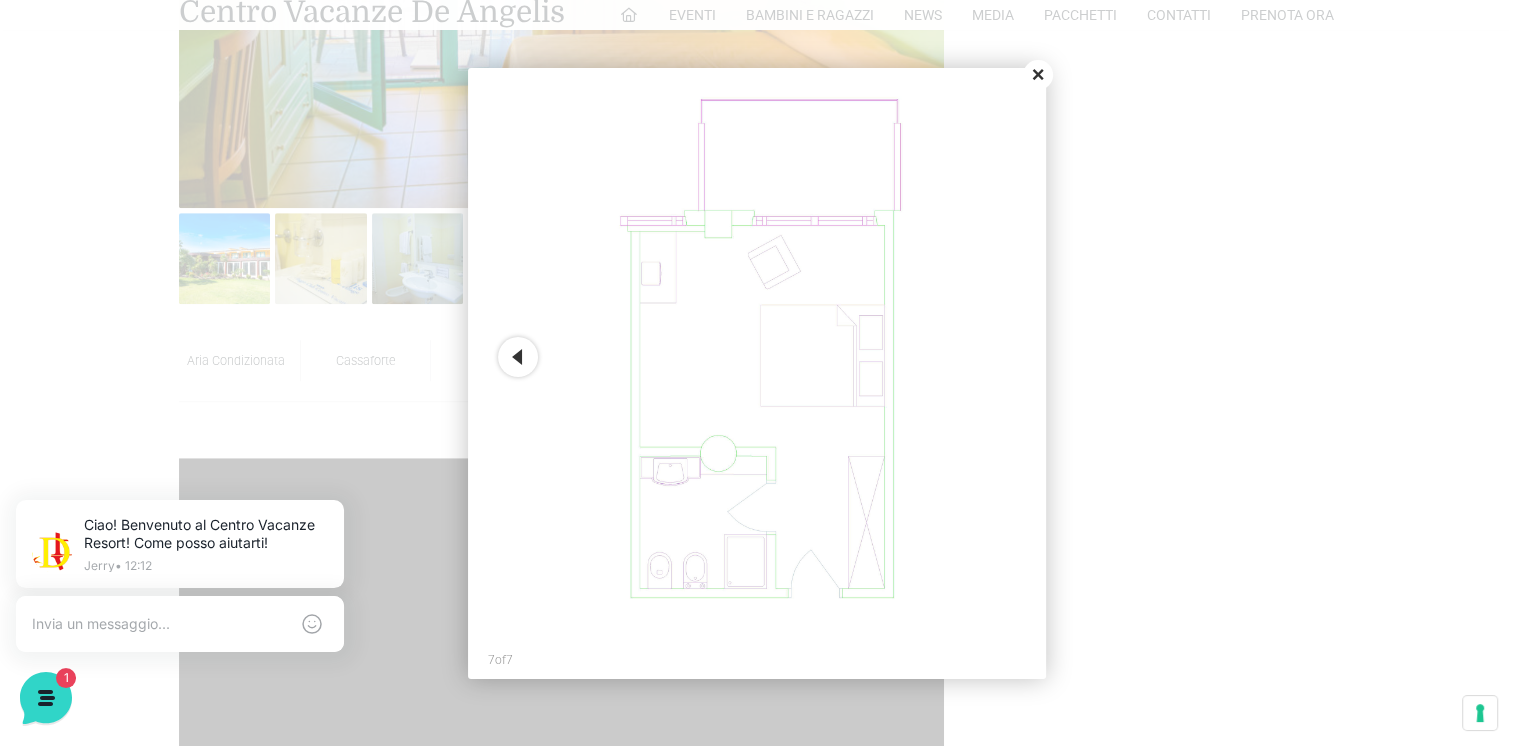 click on "Close" at bounding box center (1038, 75) 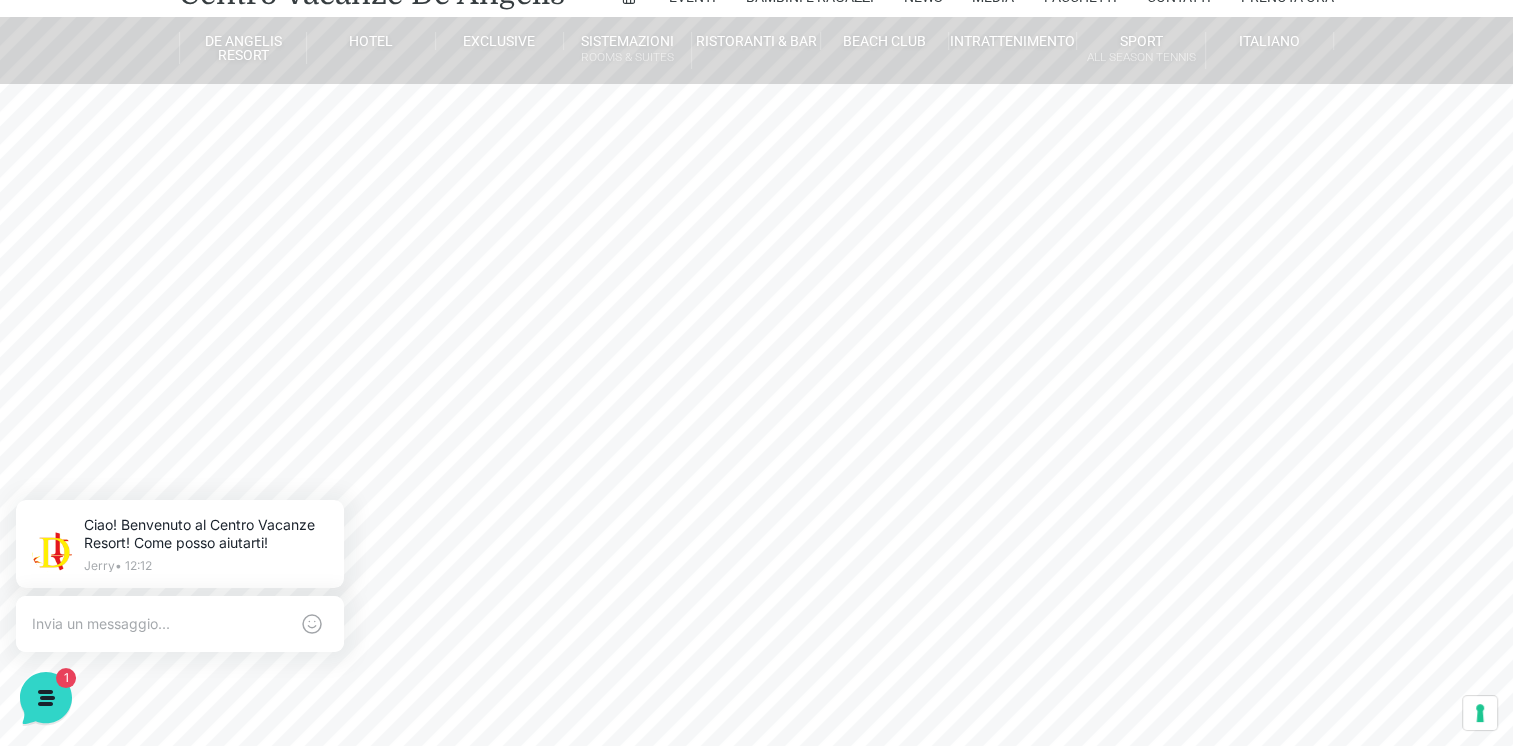 scroll, scrollTop: 0, scrollLeft: 0, axis: both 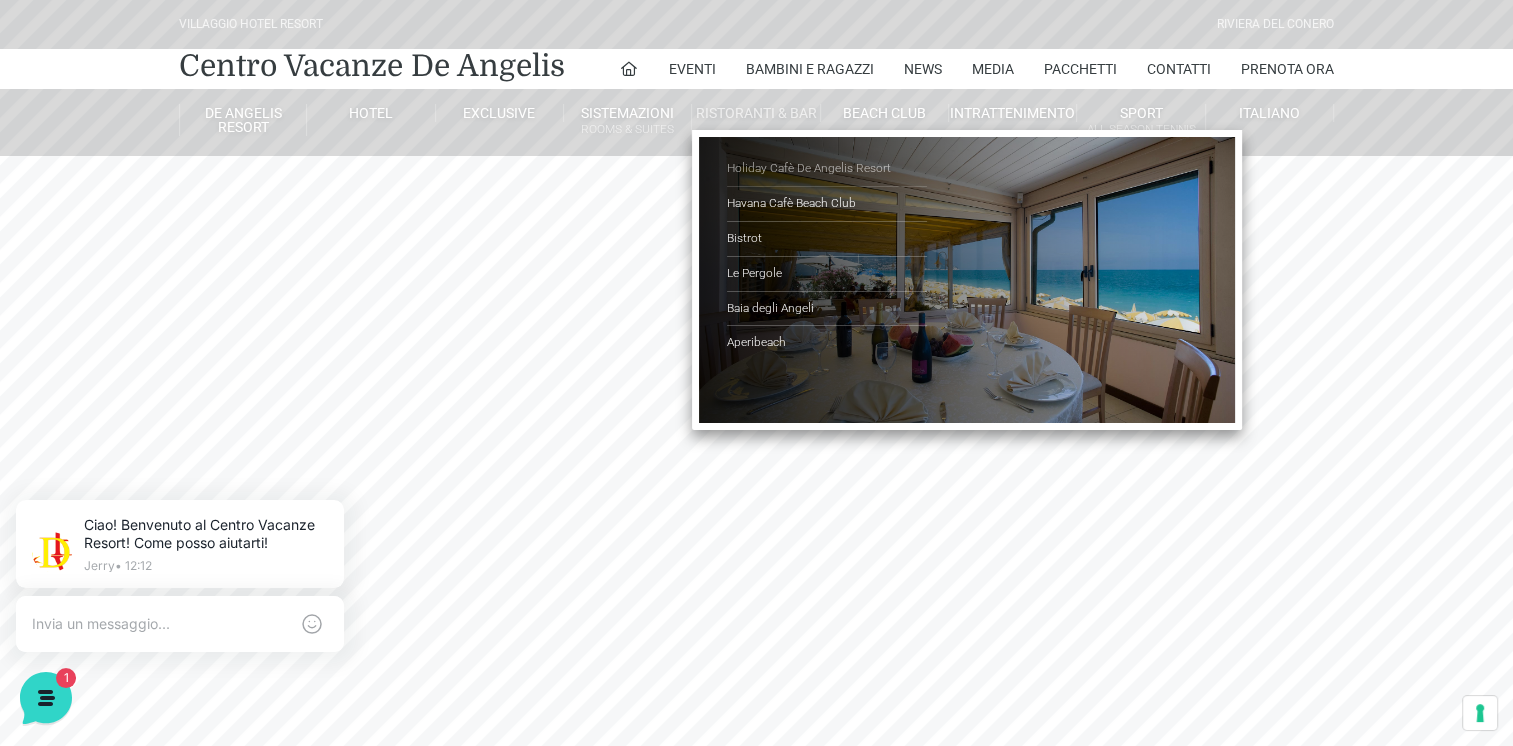 click on "Holiday Cafè De Angelis Resort" at bounding box center (827, 169) 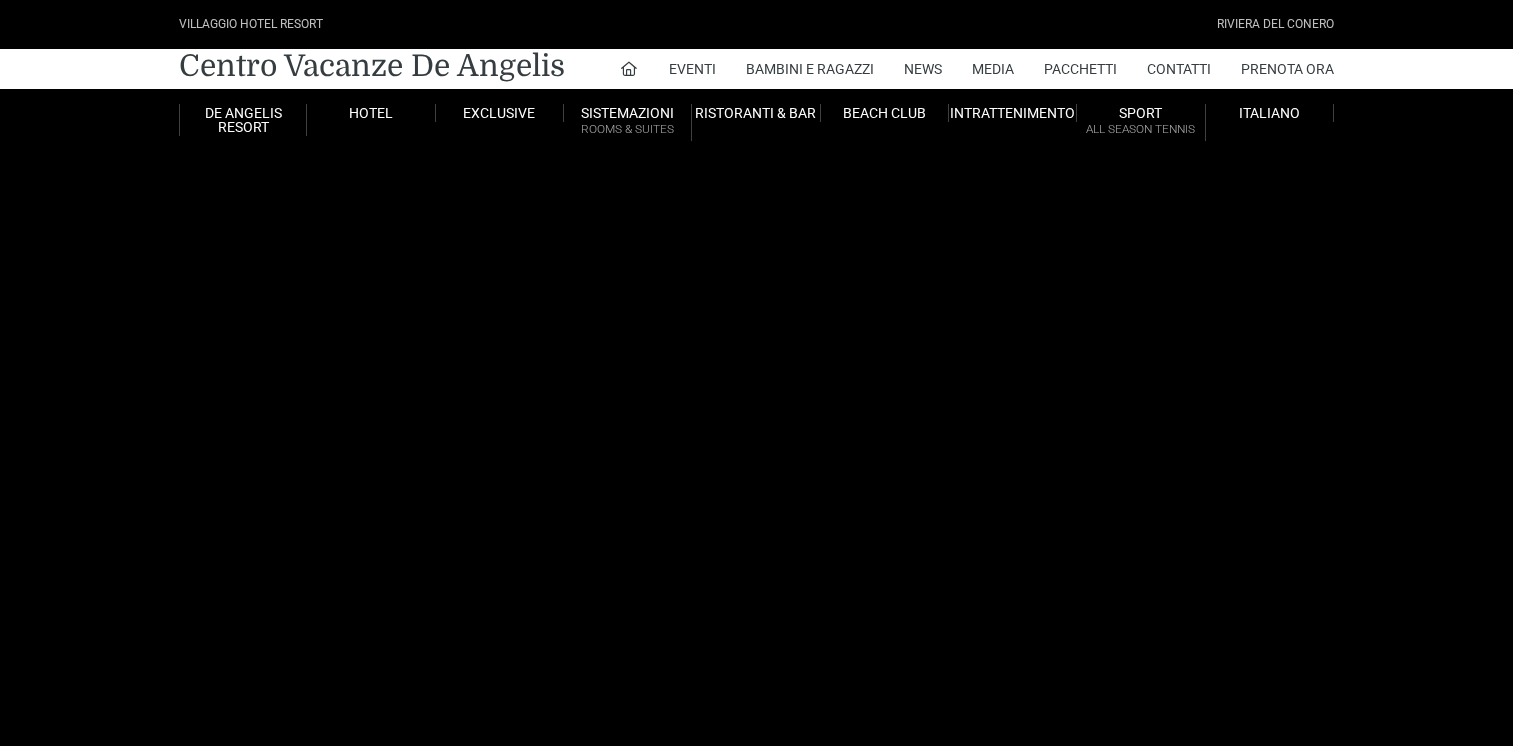 scroll, scrollTop: 0, scrollLeft: 0, axis: both 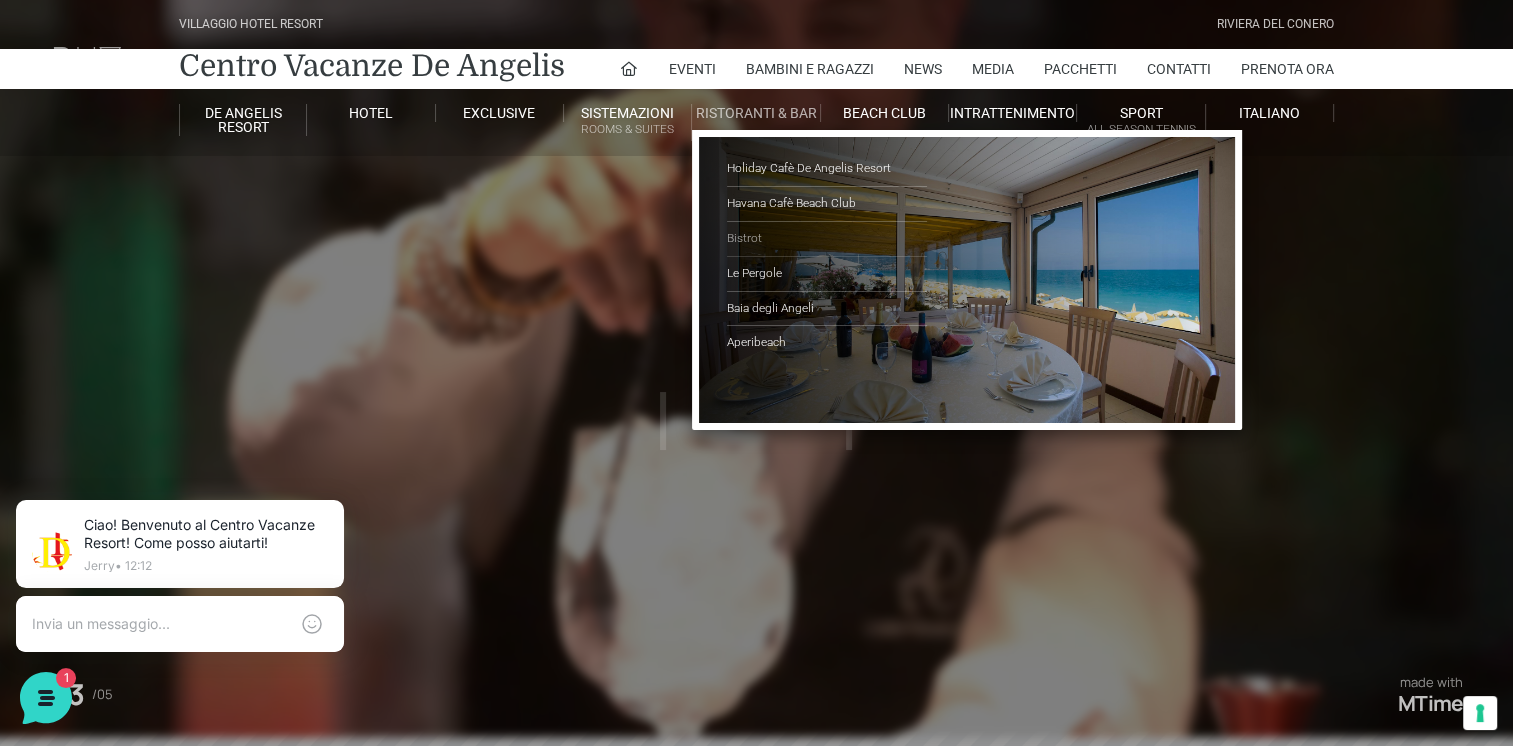 click on "Bistrot" at bounding box center (827, 239) 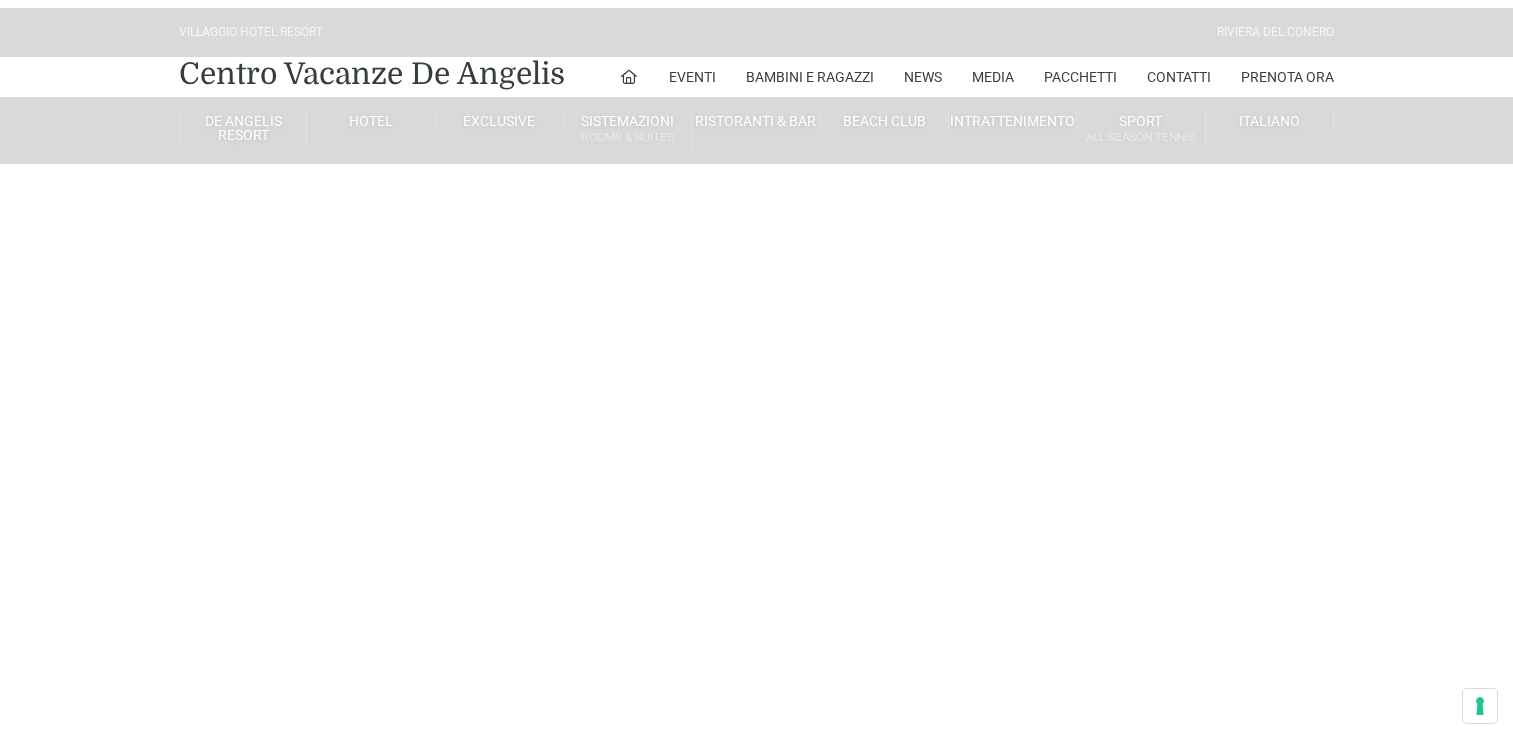 scroll, scrollTop: 0, scrollLeft: 0, axis: both 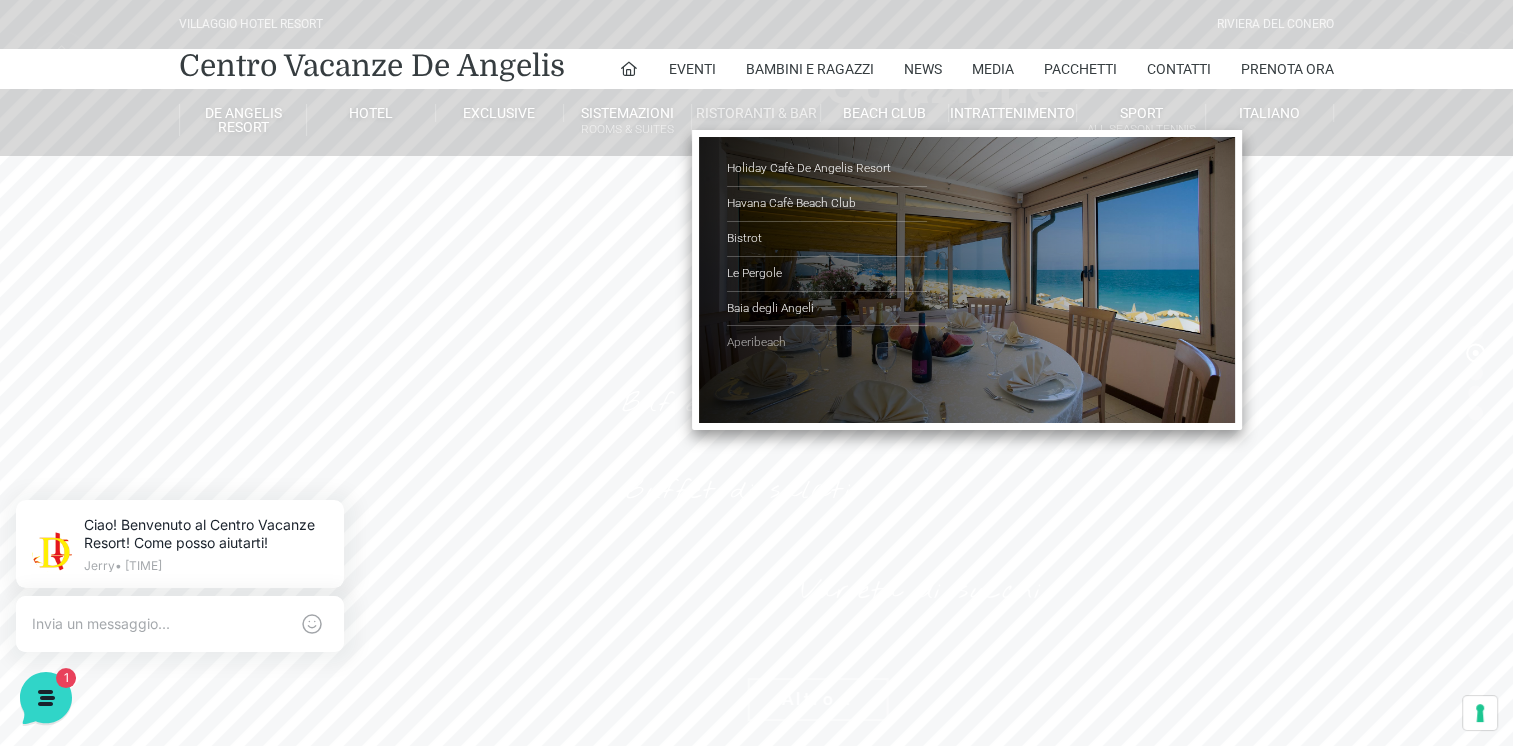 click on "Aperibeach" at bounding box center (827, 343) 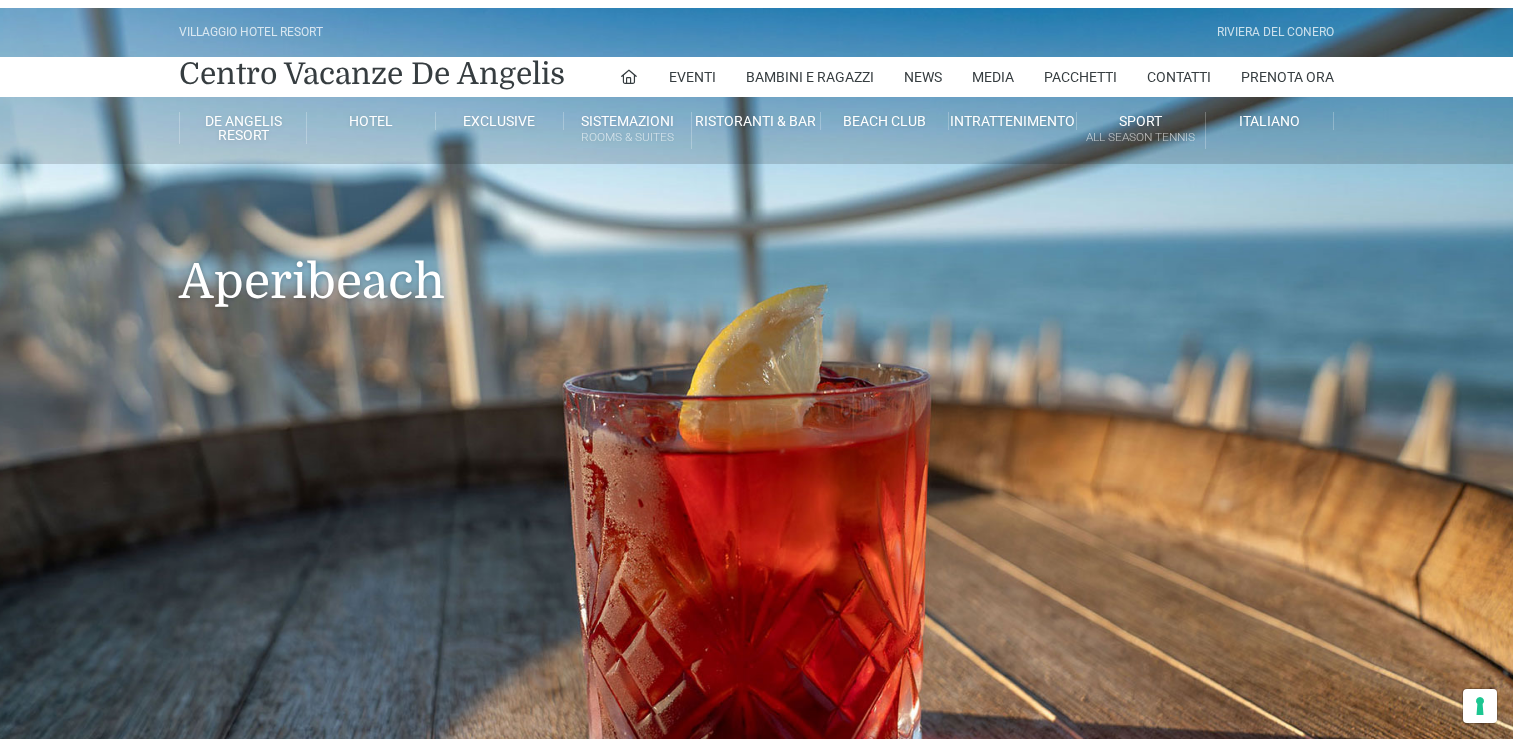 scroll, scrollTop: 0, scrollLeft: 0, axis: both 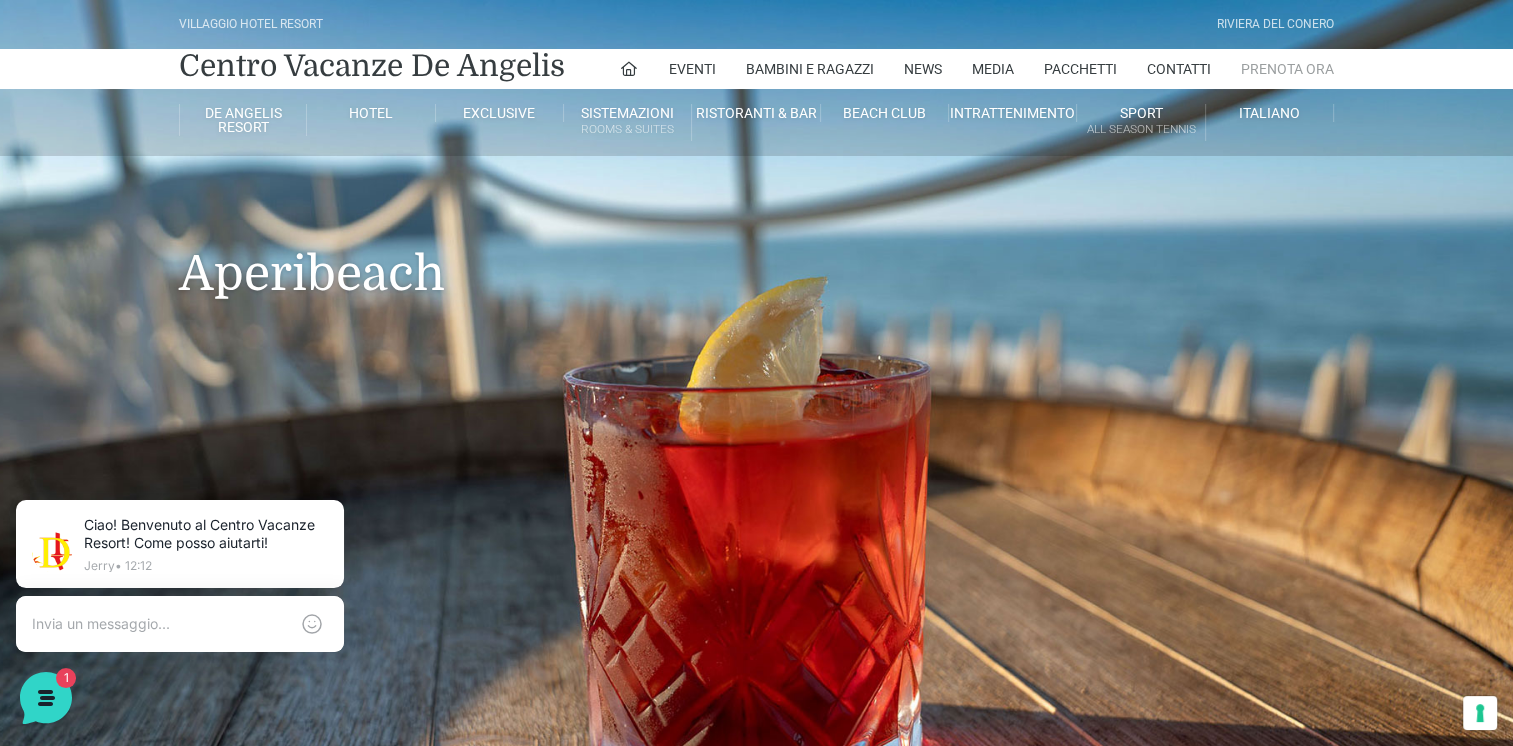 click on "Prenota Ora" at bounding box center [1287, 69] 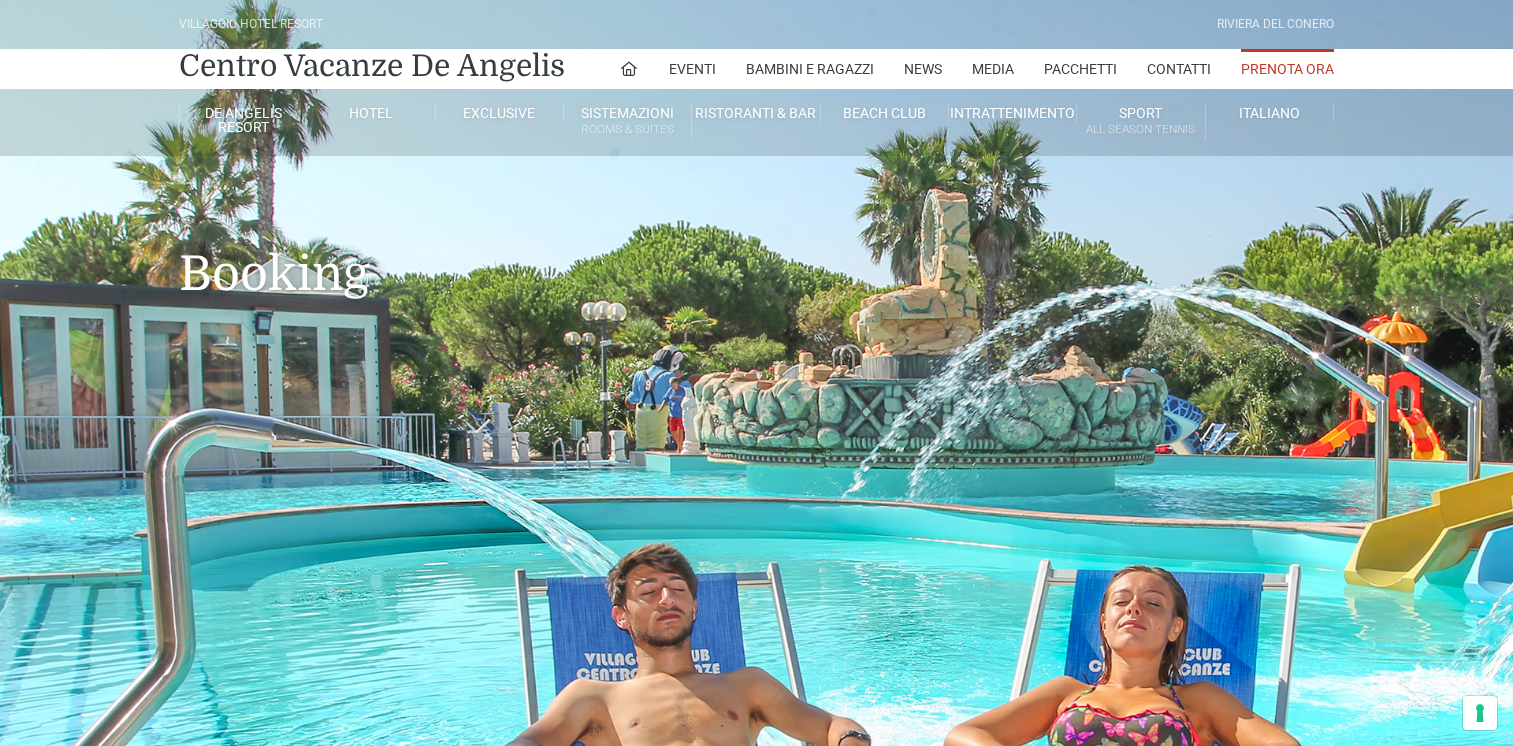 scroll, scrollTop: 0, scrollLeft: 0, axis: both 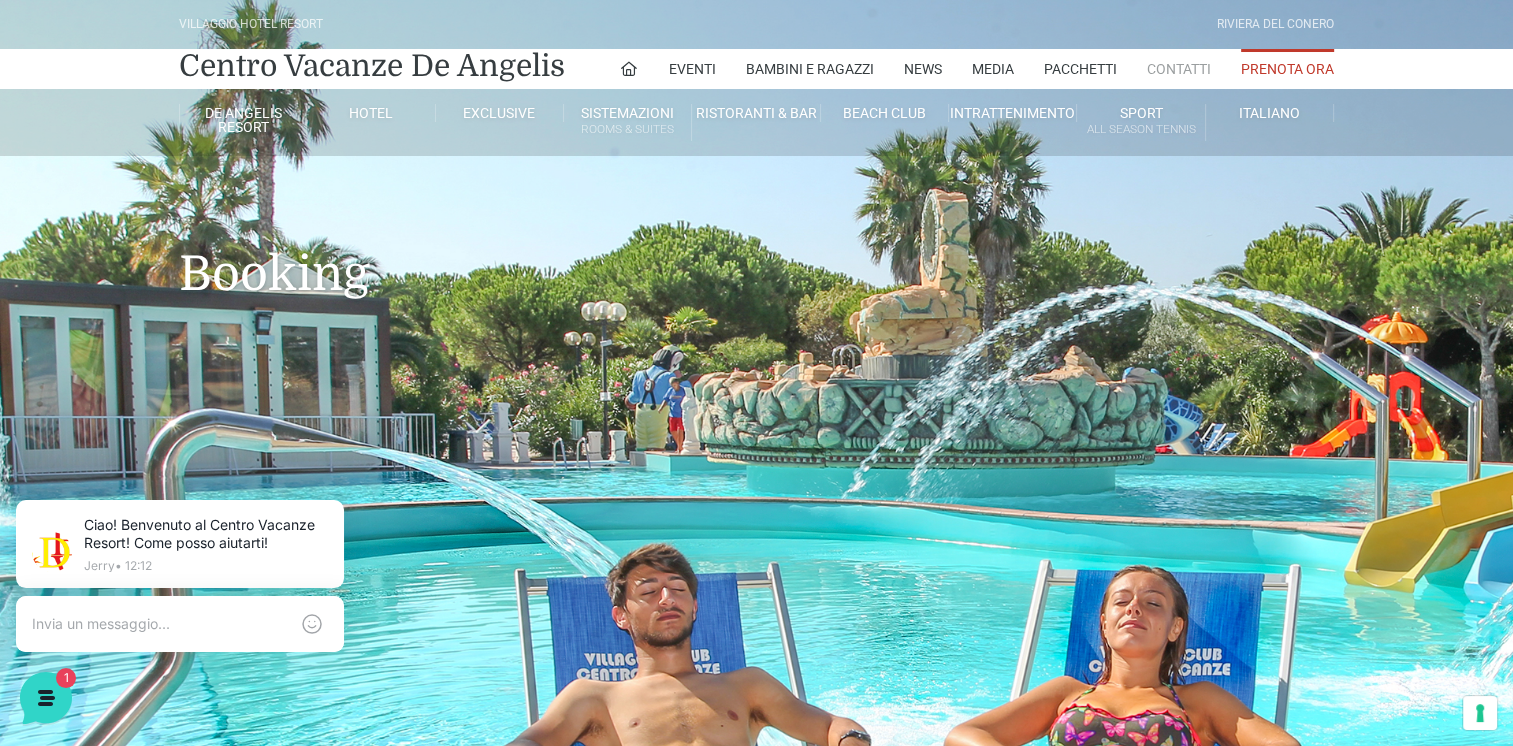 click on "Contatti" at bounding box center [1179, 69] 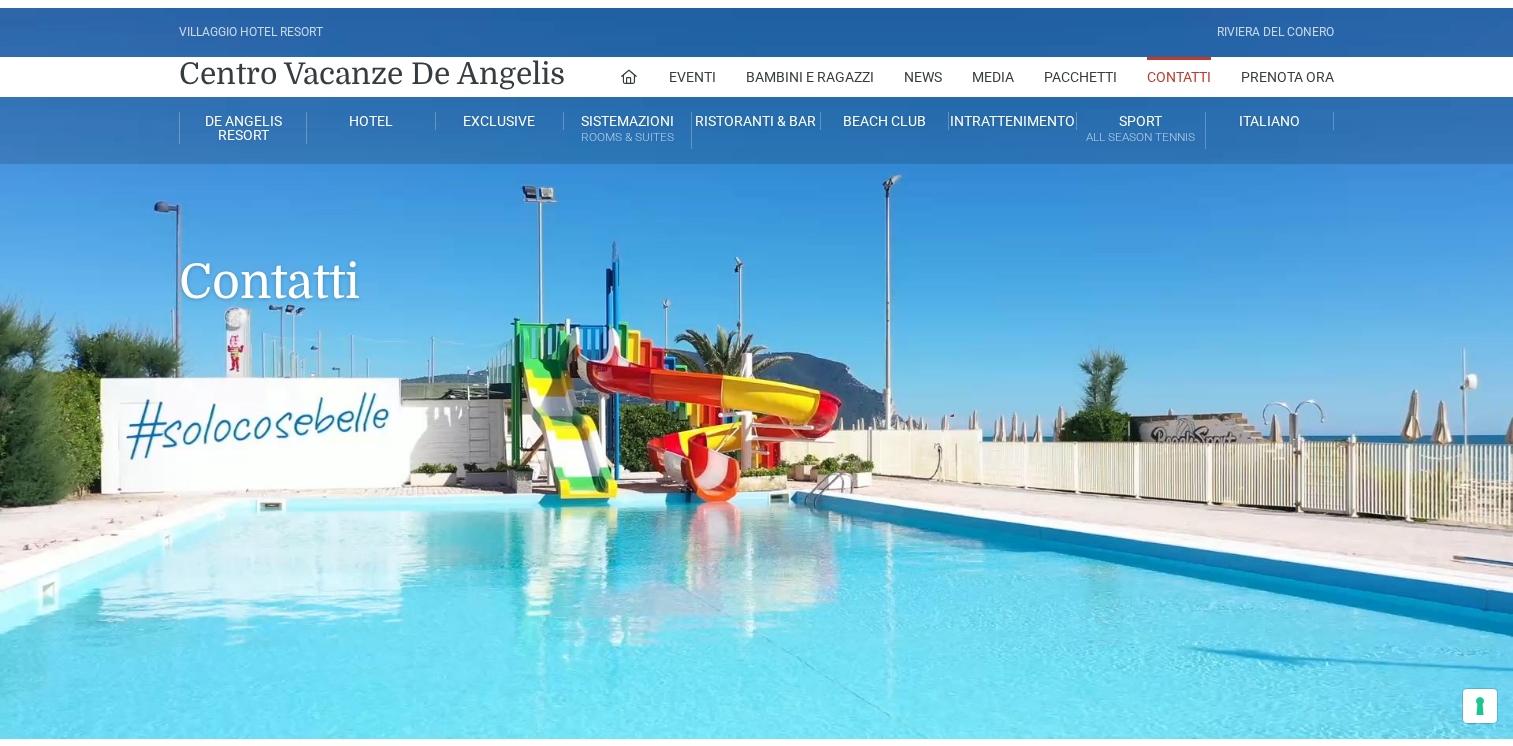 scroll, scrollTop: 0, scrollLeft: 0, axis: both 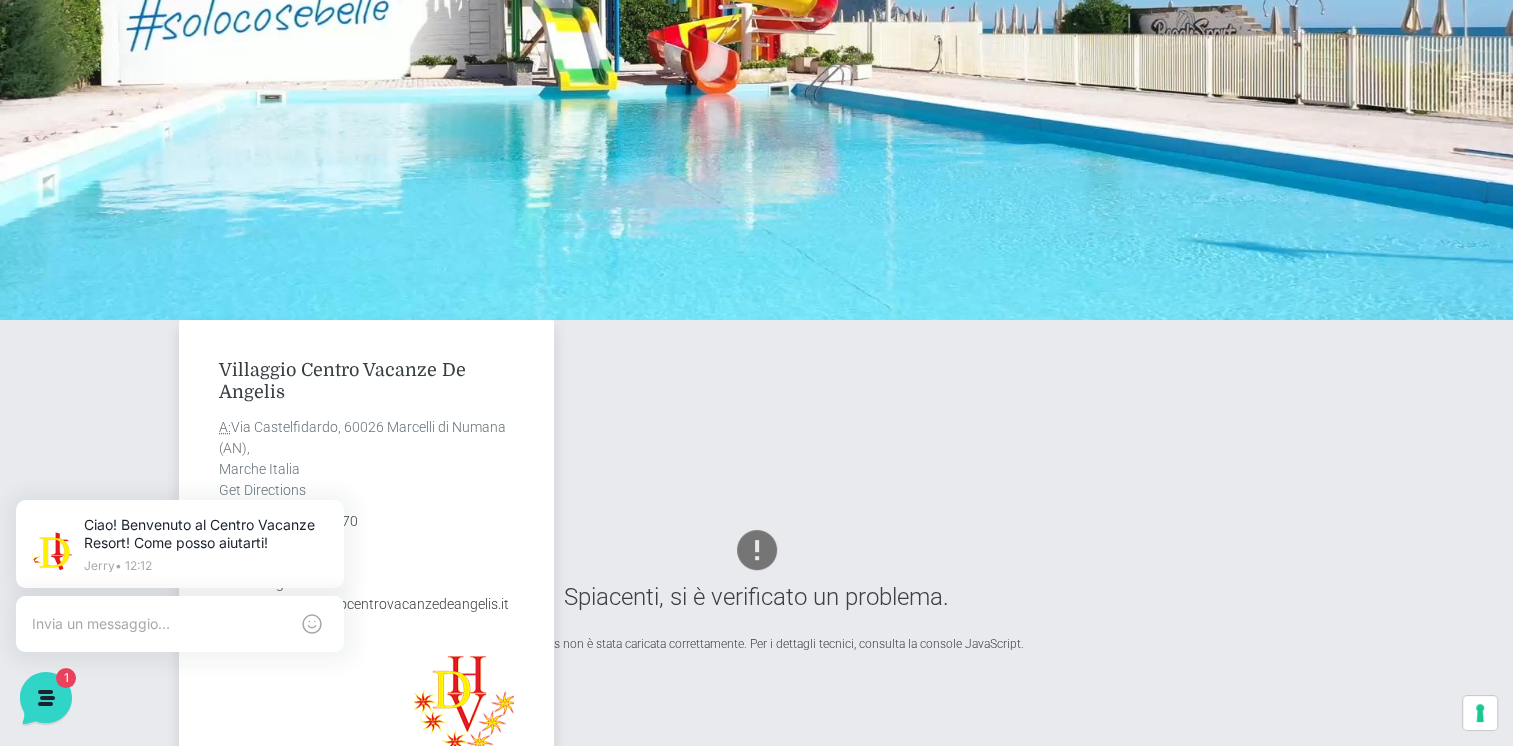 click on "Villaggio Centro Vacanze De Angelis
A:  Via Castelfidardo, [POSTAL_CODE] [CITY] ([PROVINCE]),
[REGION] Italia
Get Directions
Tel:   [PHONE]
Chat WhatsApp
Chat Telegram
Email:   [EMAIL]" at bounding box center (757, 589) 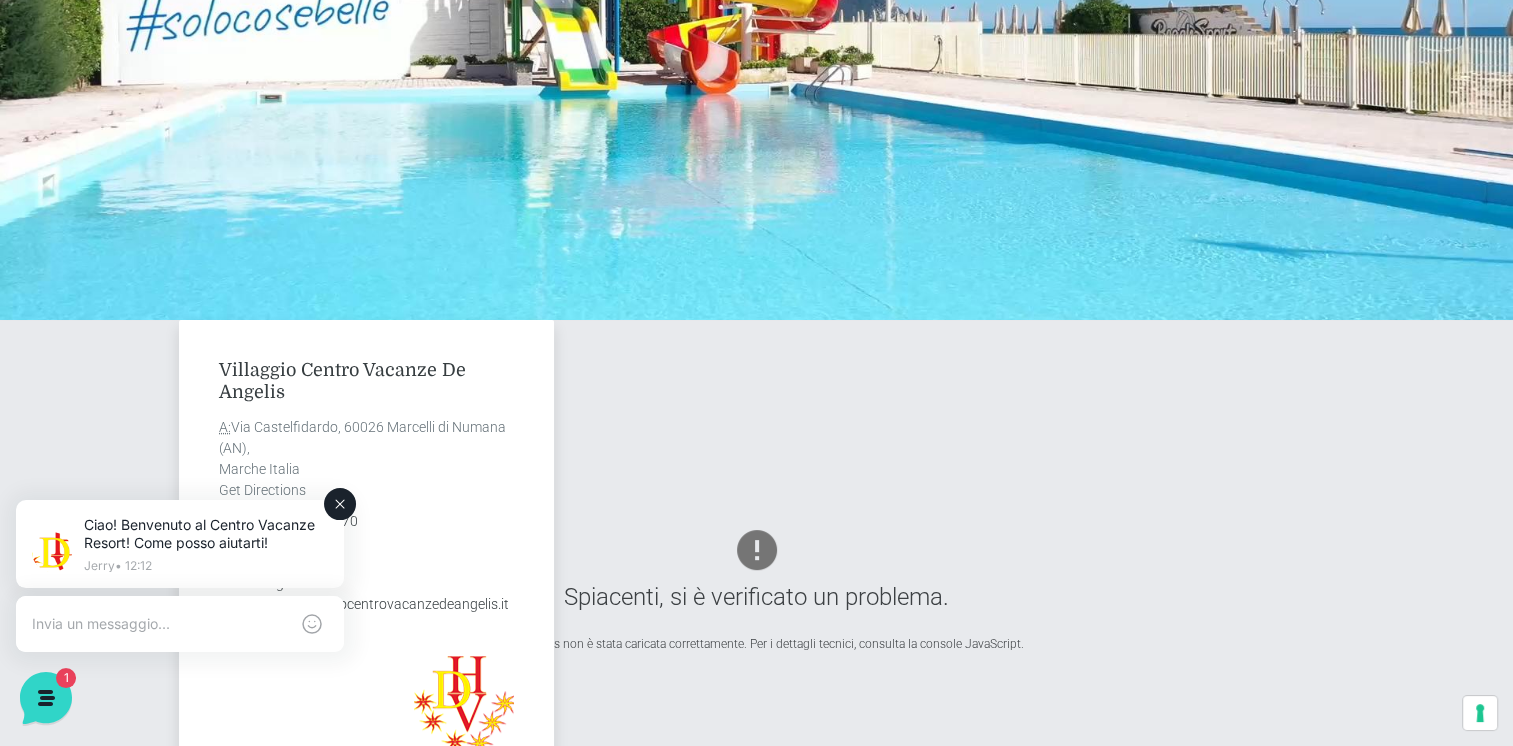 click 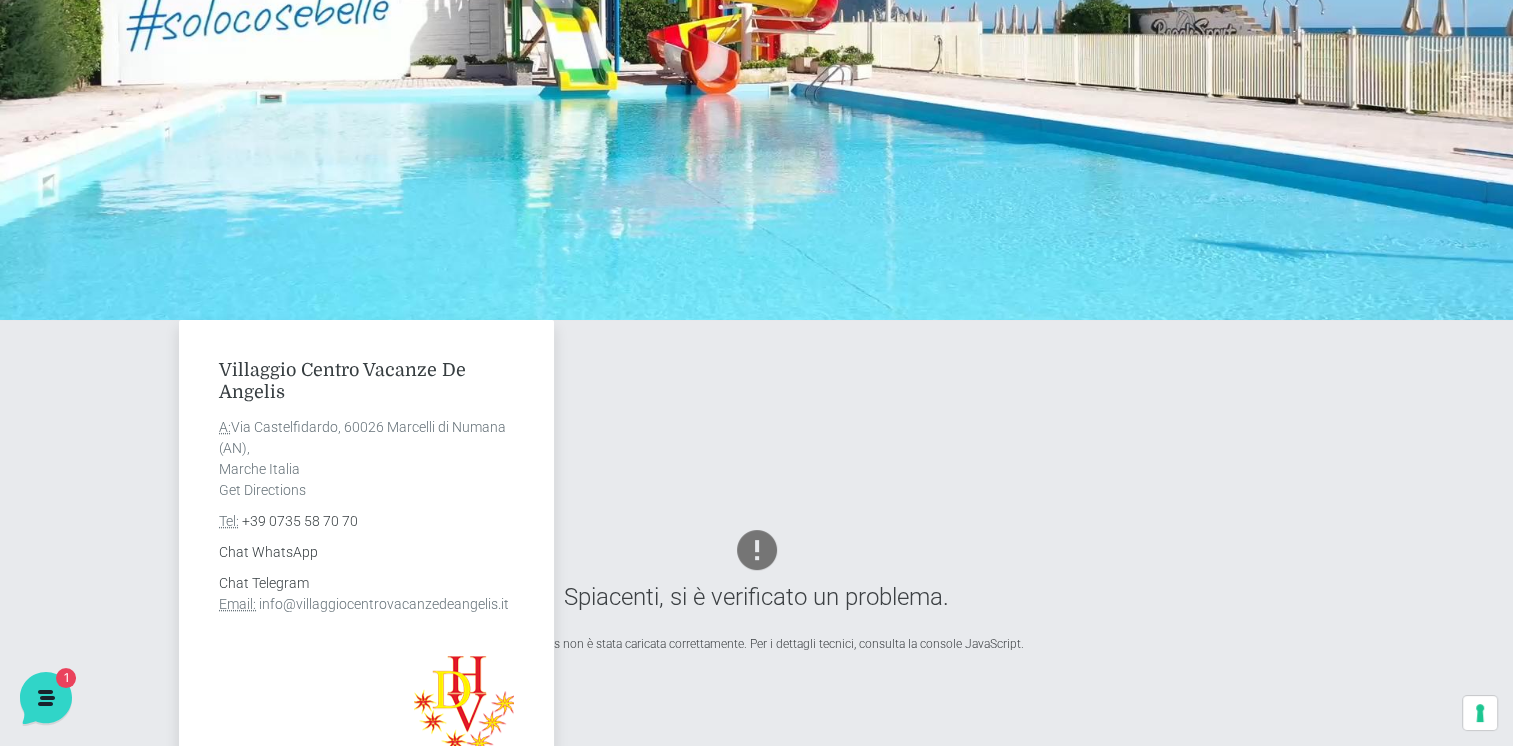 click on "info@villaggiocentrovacanzedeangelis.it" at bounding box center [384, 604] 